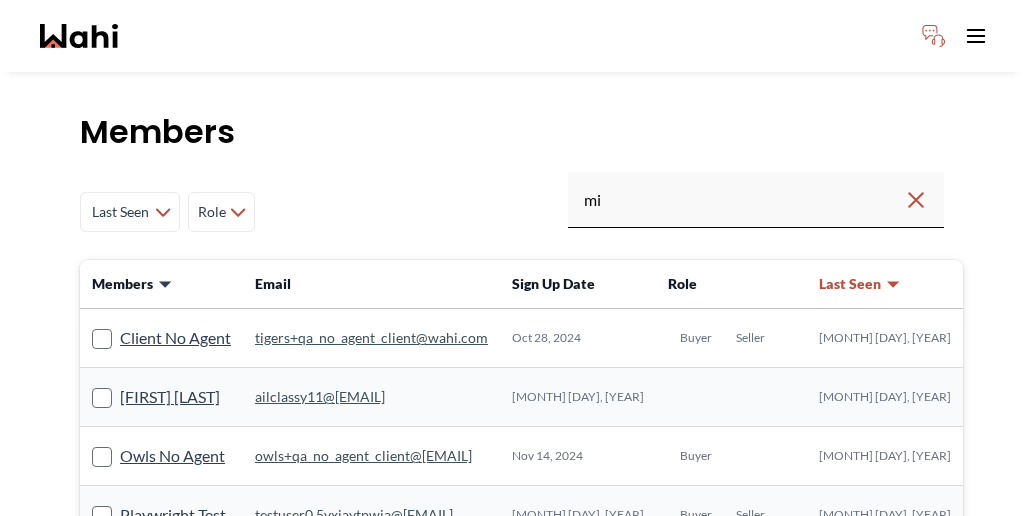 scroll, scrollTop: 0, scrollLeft: 0, axis: both 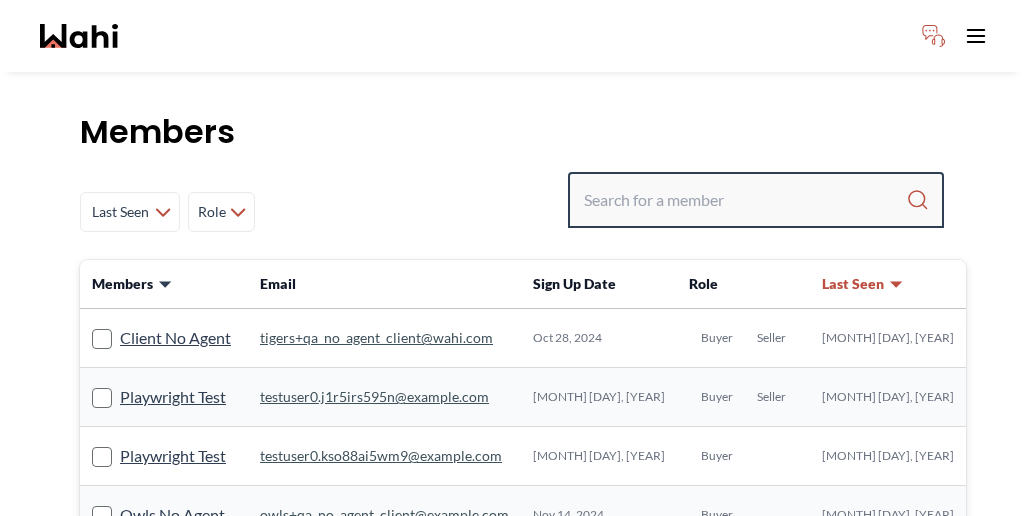 click at bounding box center (745, 200) 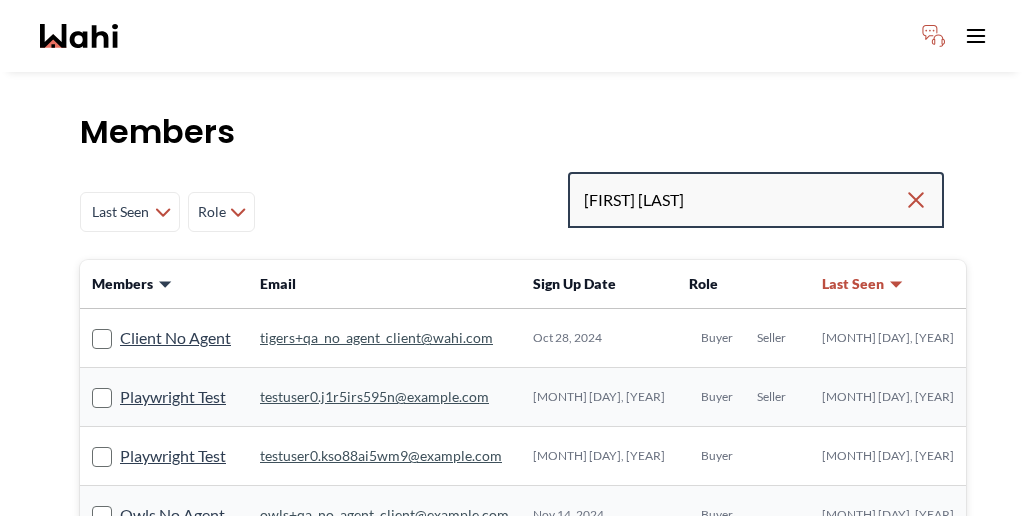 type on "[FIRST] [LAST]" 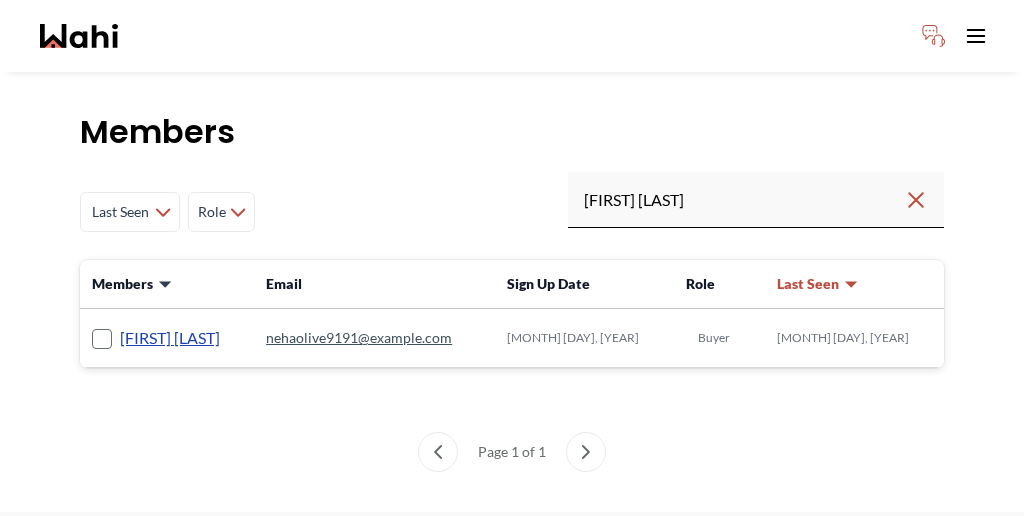 click on "[FIRST] [LAST]" at bounding box center (170, 338) 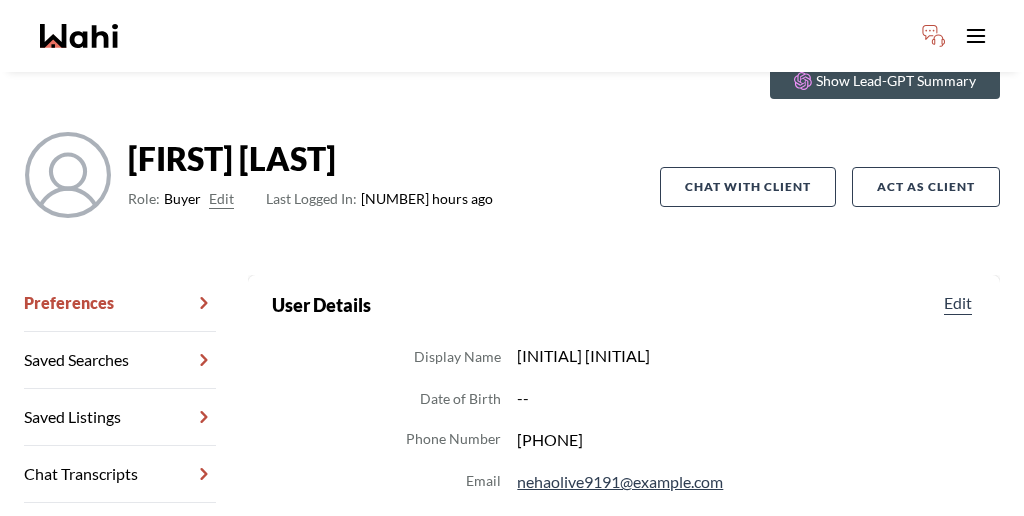 scroll, scrollTop: 125, scrollLeft: 0, axis: vertical 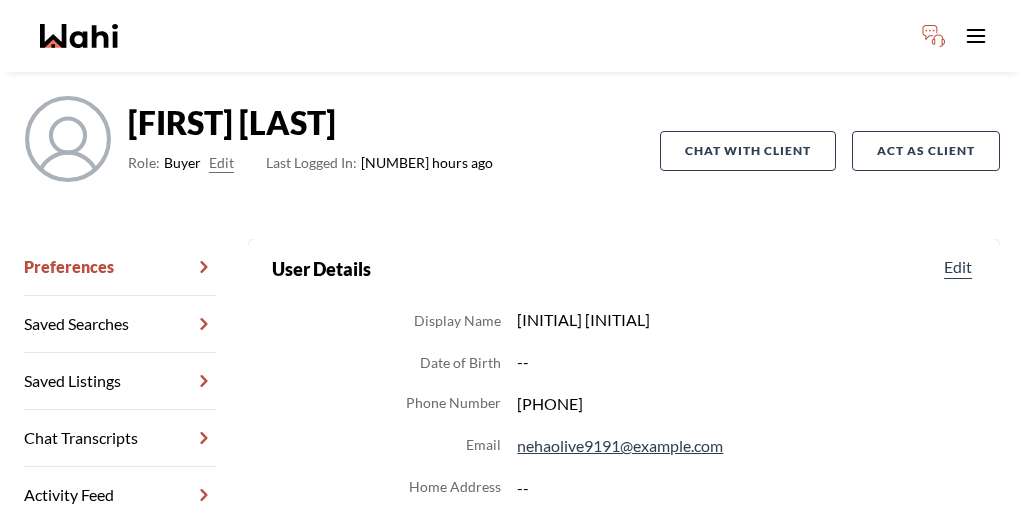 click on "TA Management" at bounding box center [120, 552] 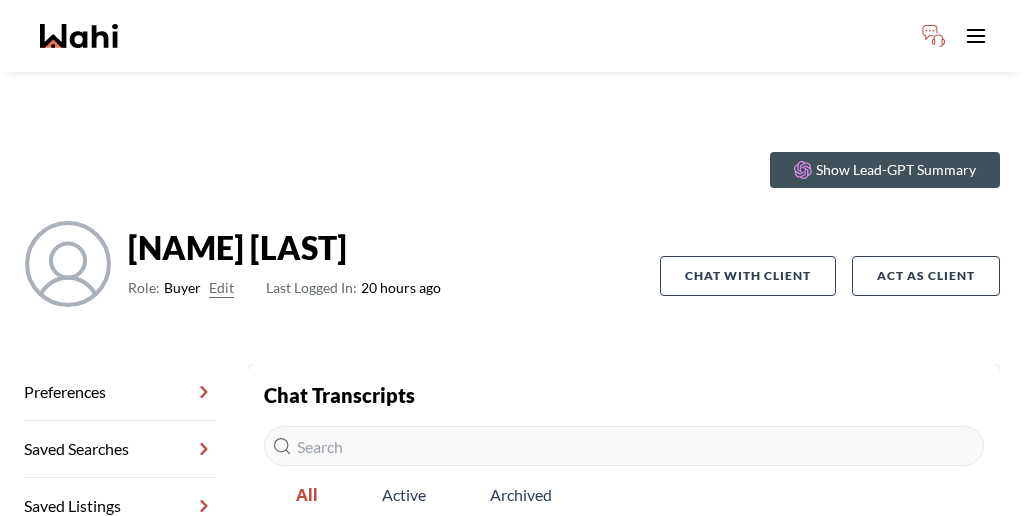 scroll, scrollTop: 0, scrollLeft: 0, axis: both 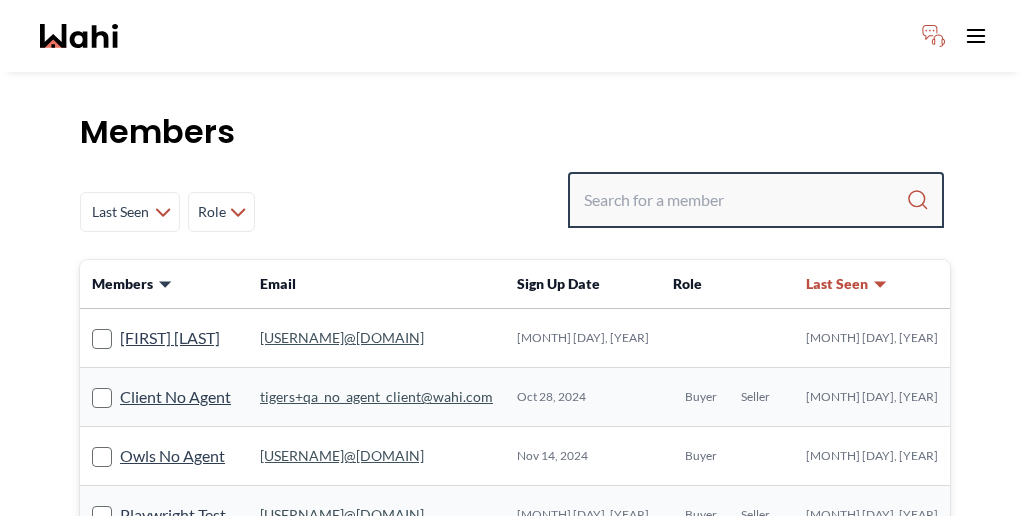 click at bounding box center (745, 200) 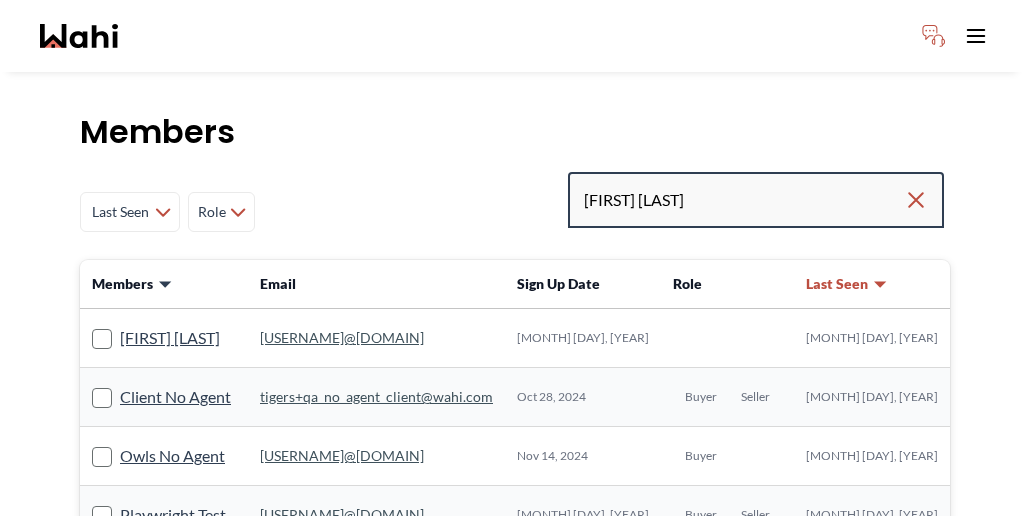 type on "[FIRST] [LAST]" 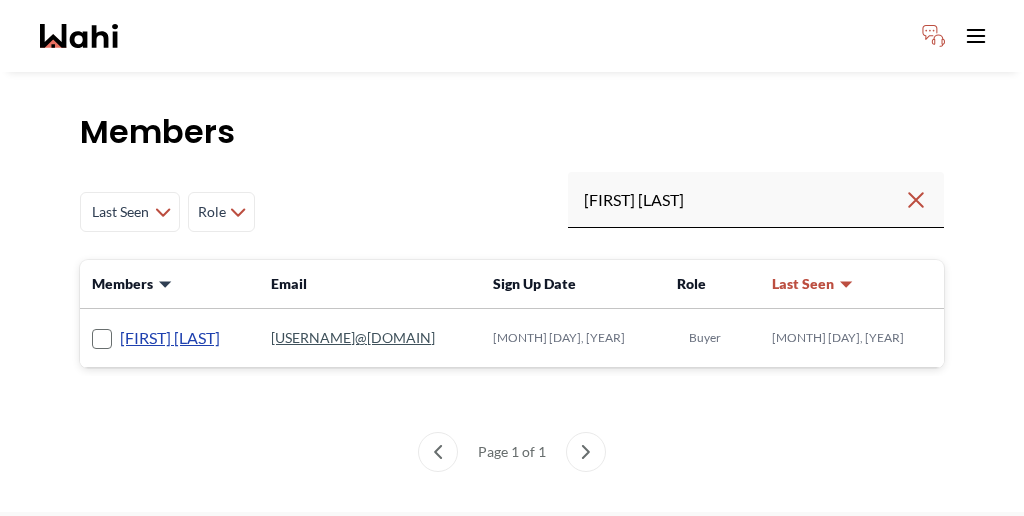click on "[FIRST] [LAST]" at bounding box center (170, 338) 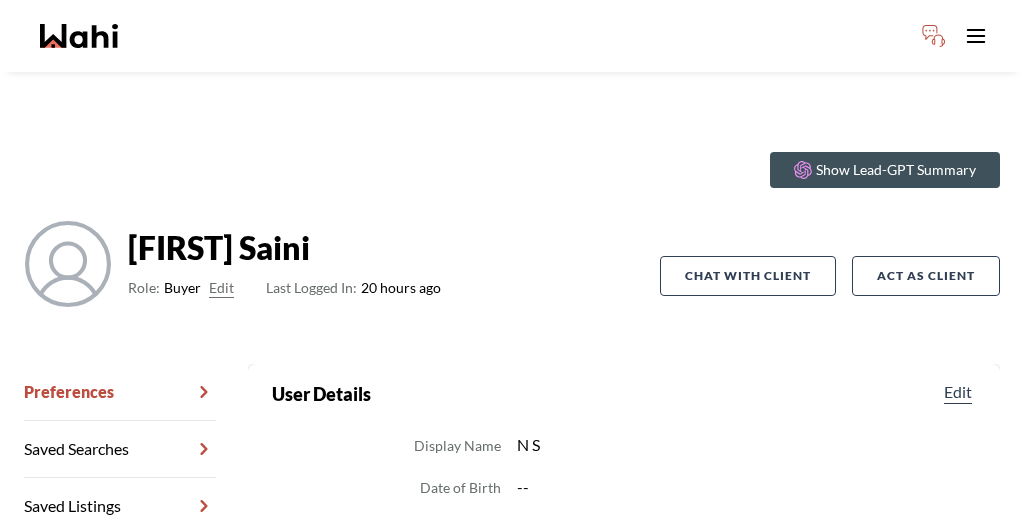 click on "Chat Transcripts" at bounding box center [120, 563] 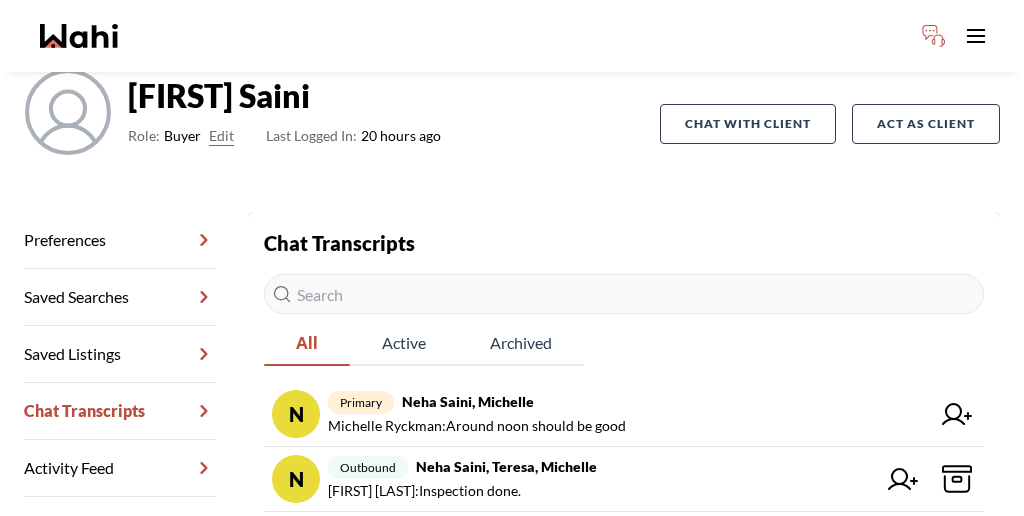 scroll, scrollTop: 179, scrollLeft: 0, axis: vertical 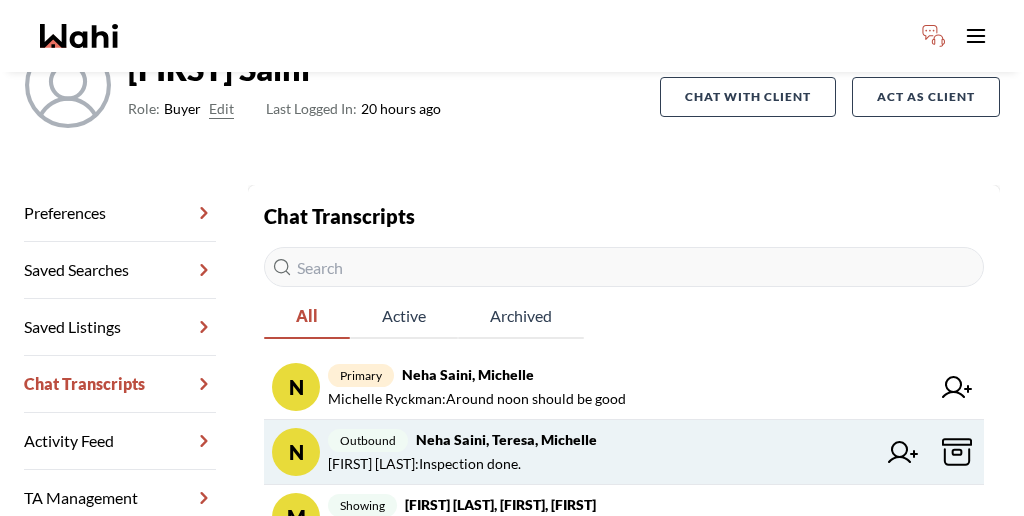 click on "Teresa Julianelli :  Inspection done." at bounding box center [602, 464] 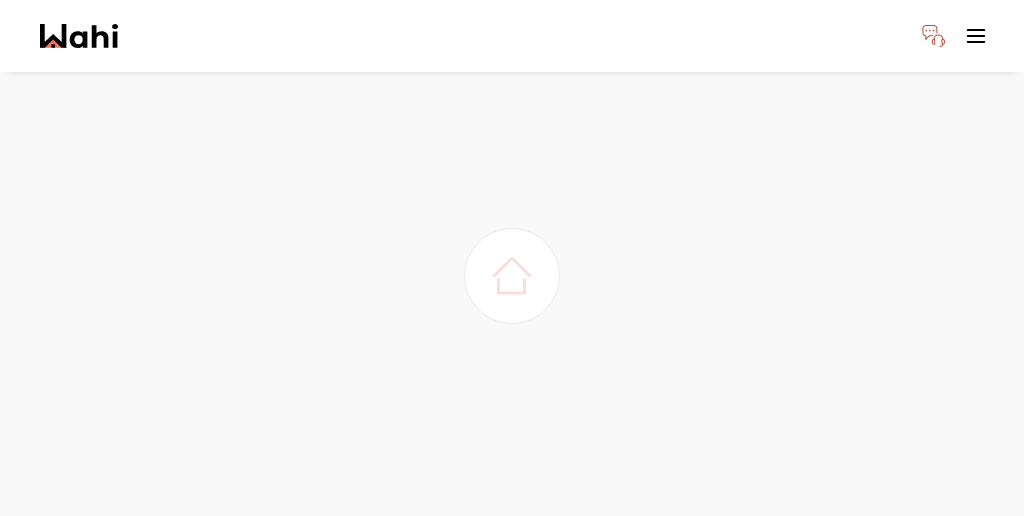 scroll, scrollTop: 0, scrollLeft: 0, axis: both 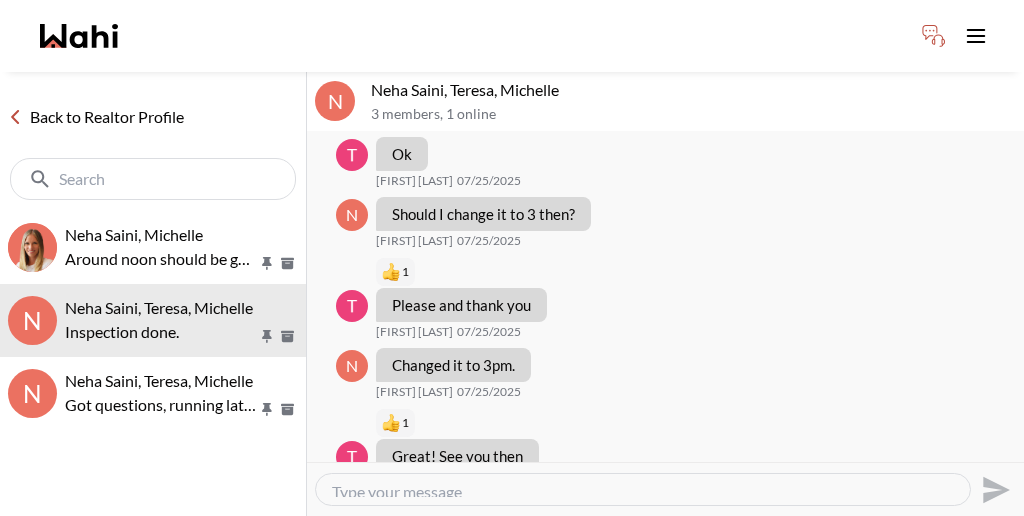 click on "Back to Realtor Profile" at bounding box center [96, 117] 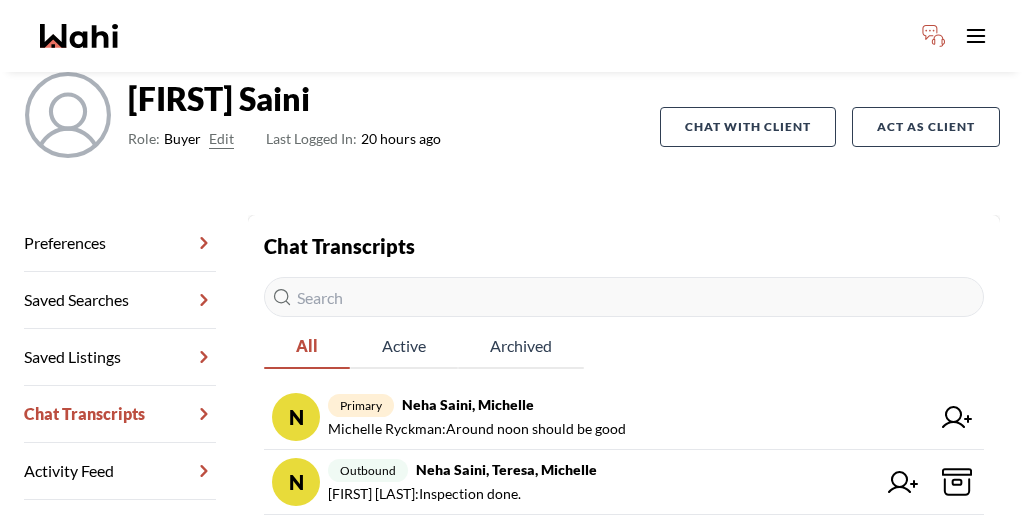 scroll, scrollTop: 172, scrollLeft: 0, axis: vertical 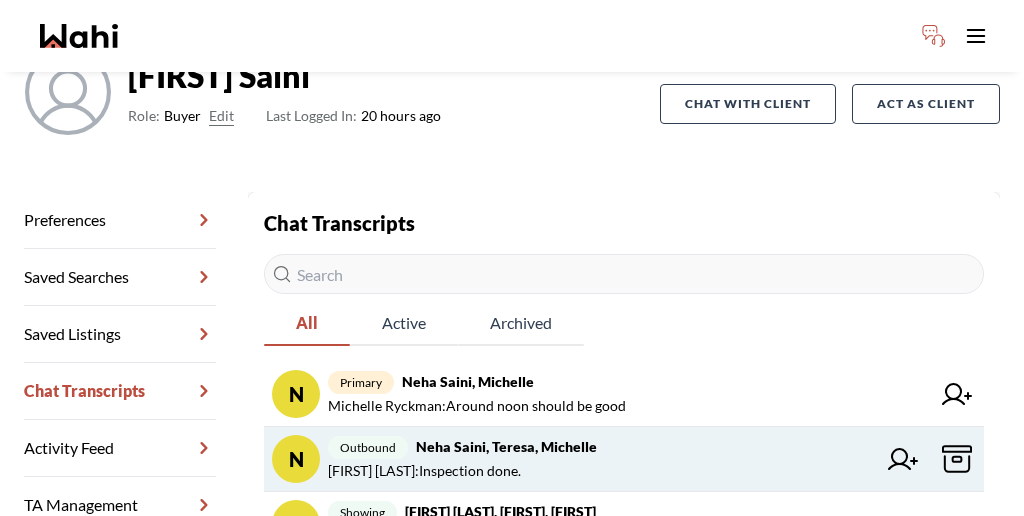 click 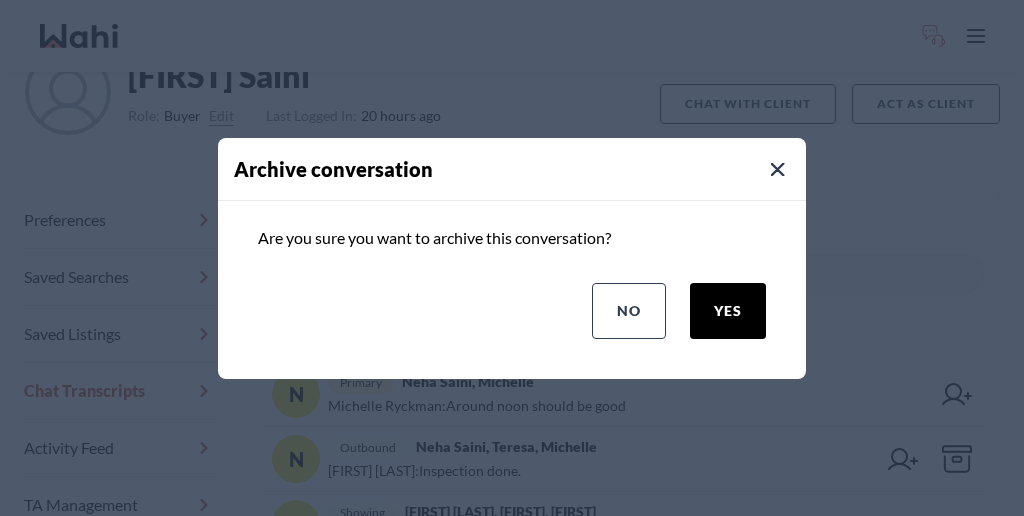 click on "yes" at bounding box center (728, 311) 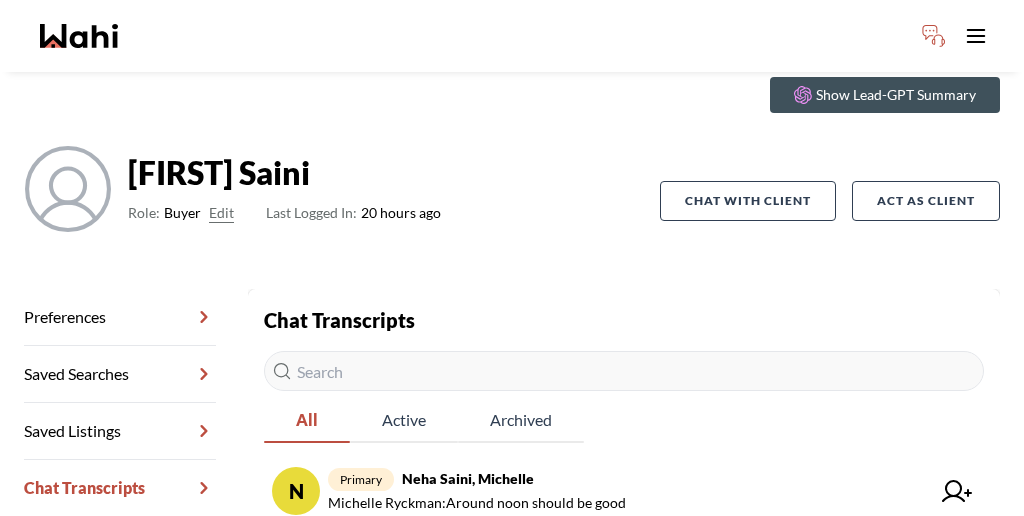 scroll, scrollTop: 39, scrollLeft: 0, axis: vertical 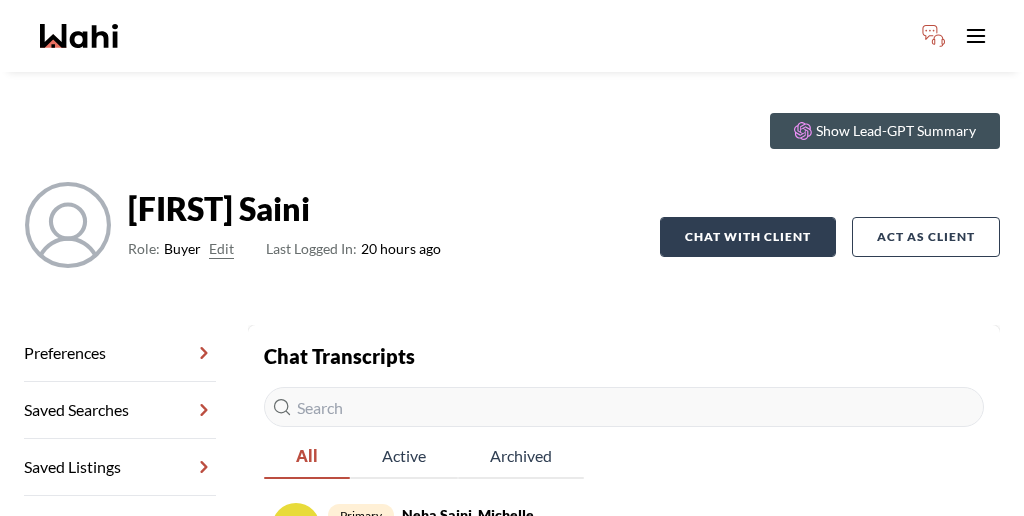 click on "Chat with client" at bounding box center (748, 237) 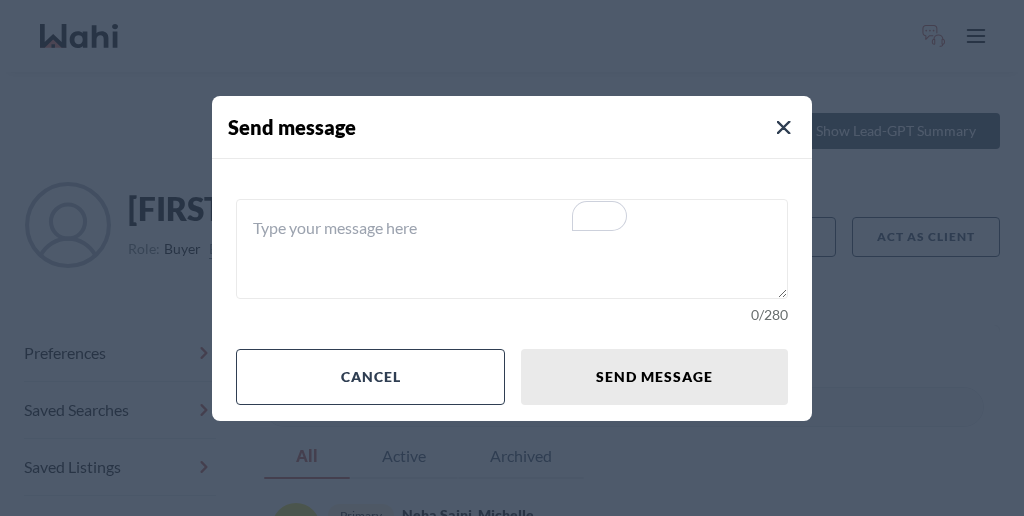 paste on "Good afternoon, you may use this chat to coordinate your buyers' visit." 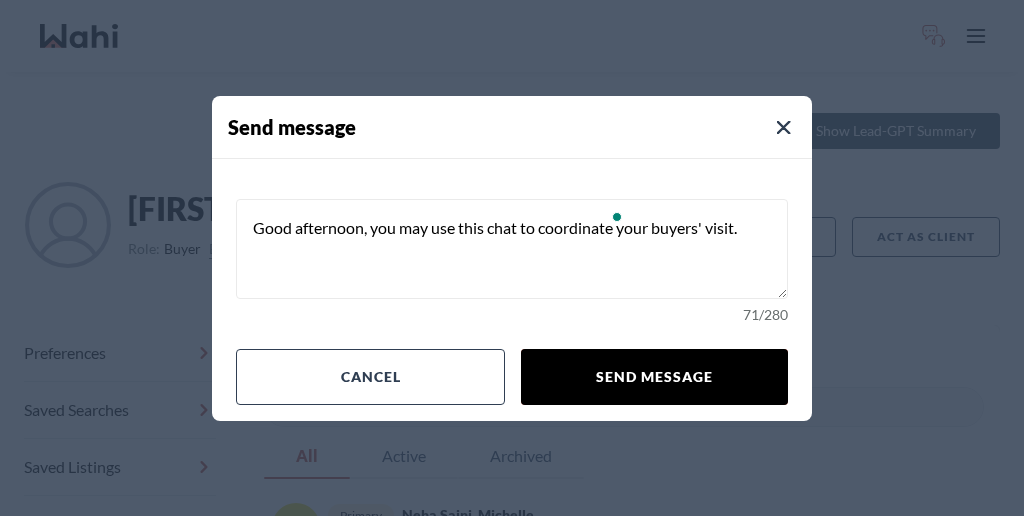 type on "Good afternoon, you may use this chat to coordinate your buyers' visit." 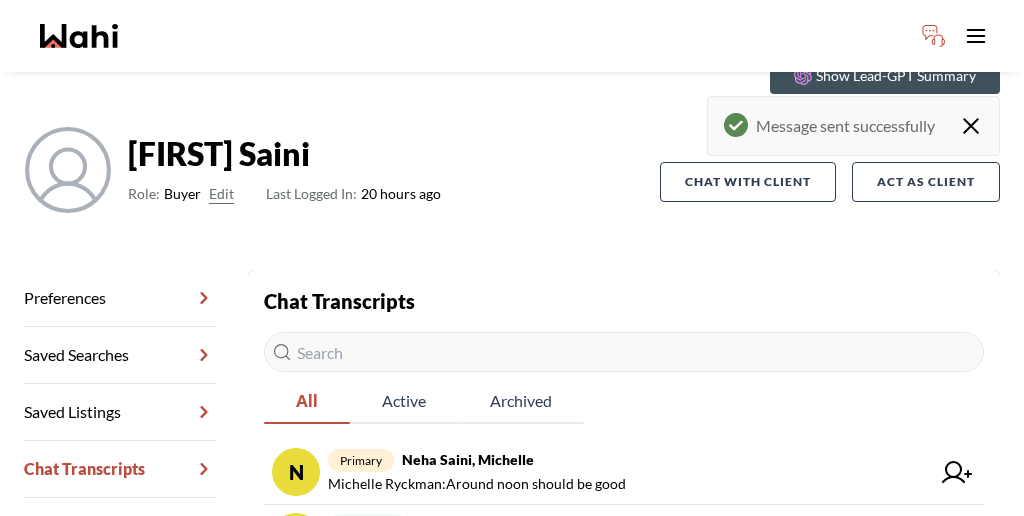 scroll, scrollTop: 92, scrollLeft: 0, axis: vertical 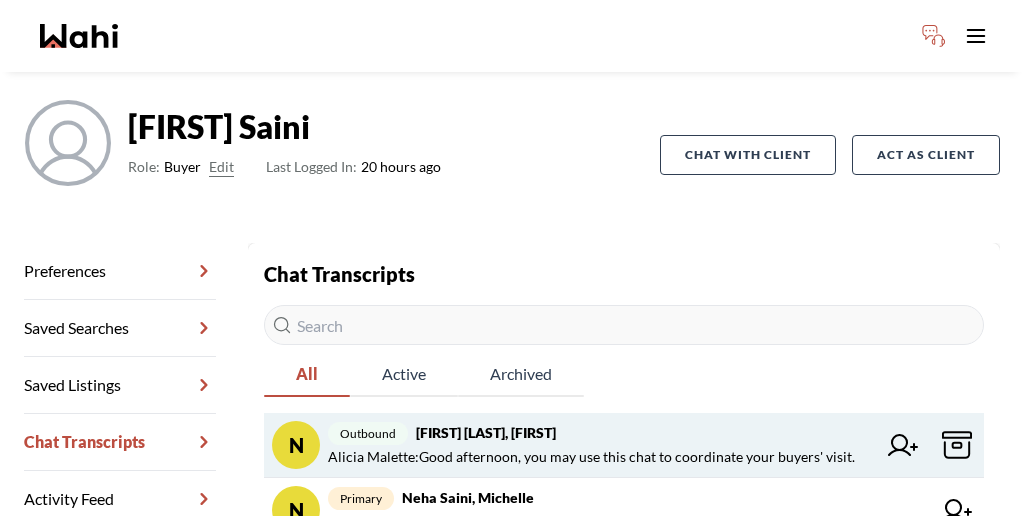 click 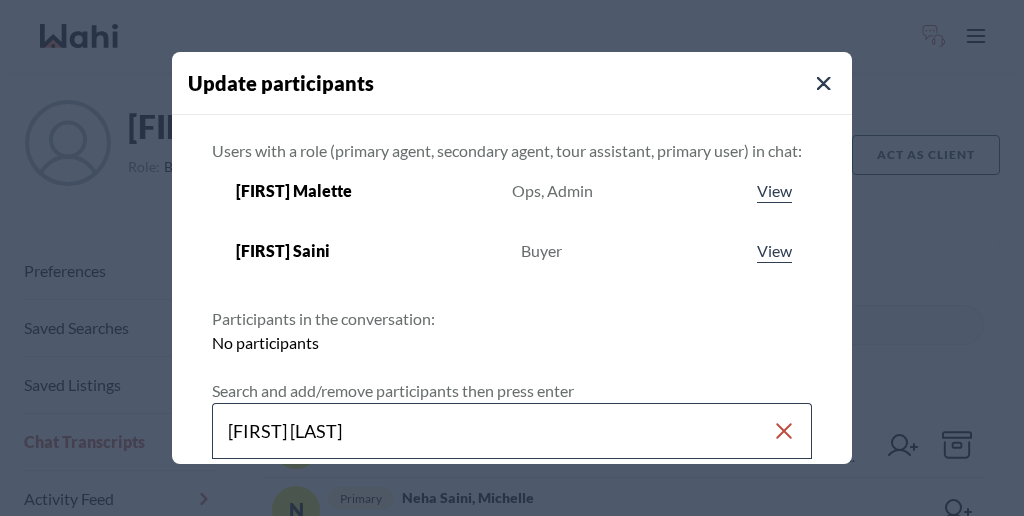 type on "[FIRST] [LAST]" 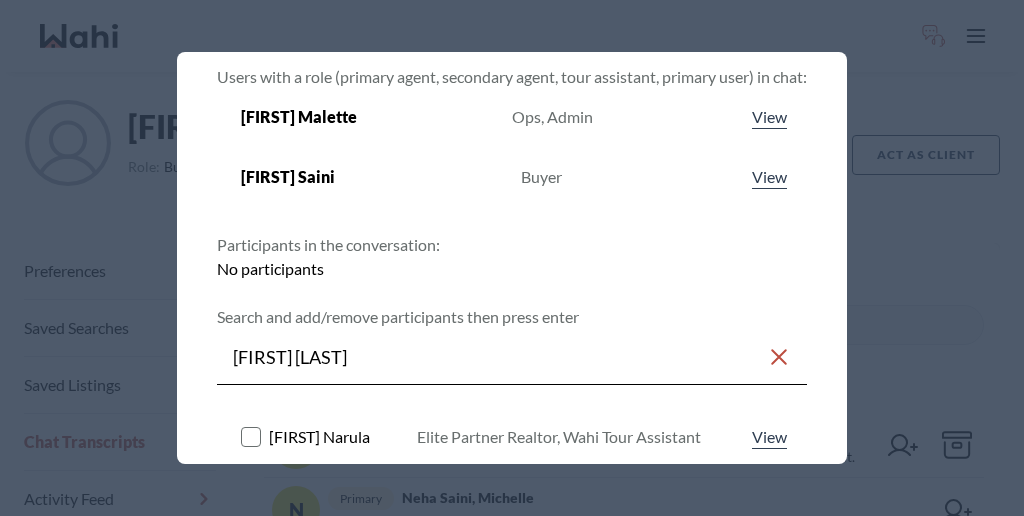 scroll, scrollTop: 82, scrollLeft: 0, axis: vertical 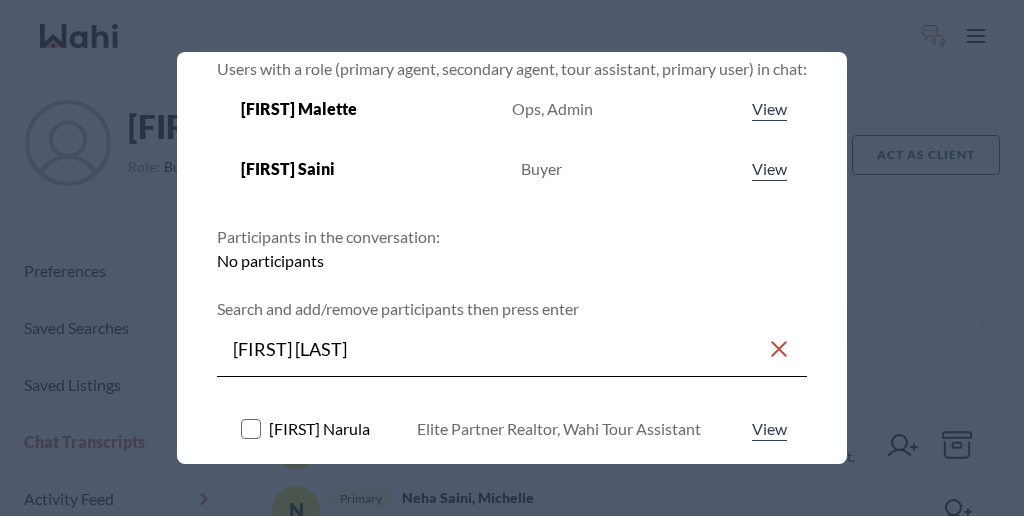 click 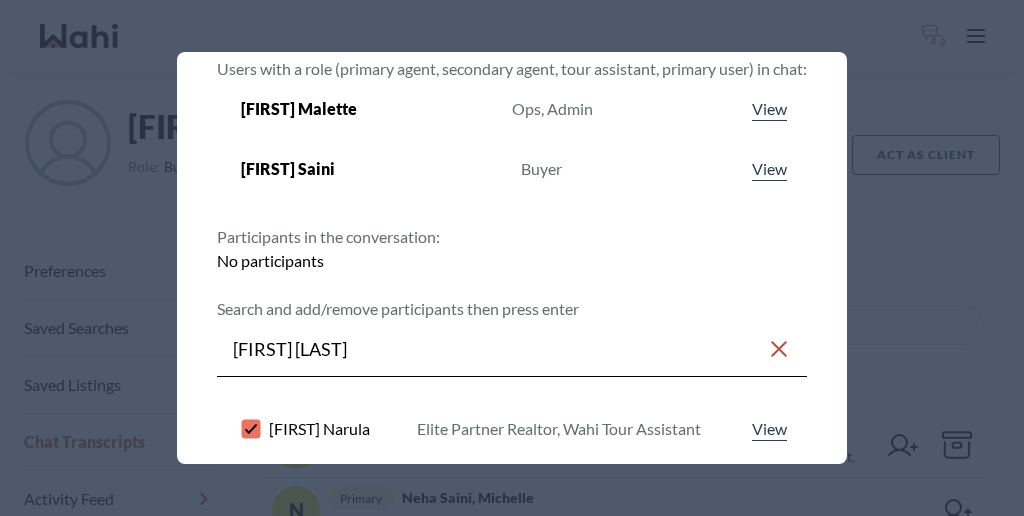 scroll, scrollTop: 186, scrollLeft: 0, axis: vertical 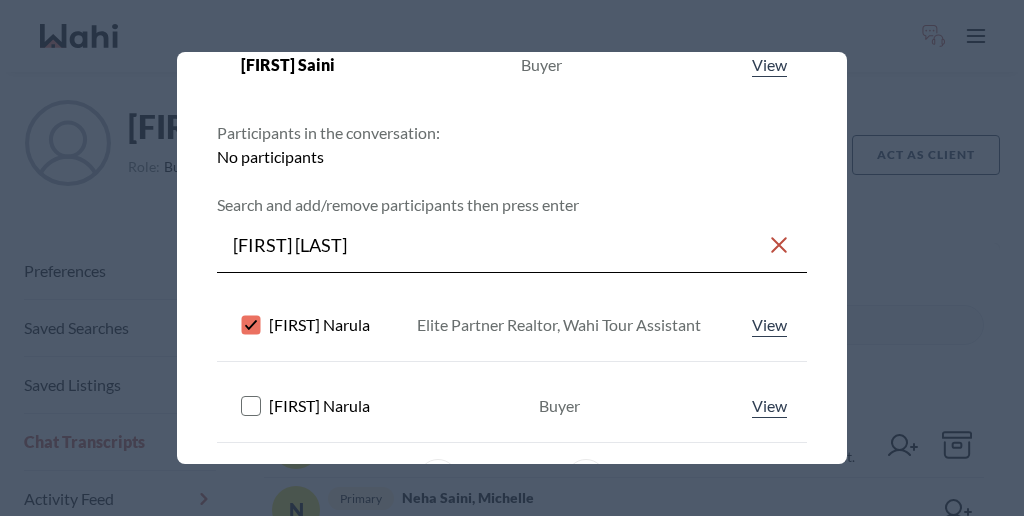 click on "Save changes" at bounding box center (724, 591) 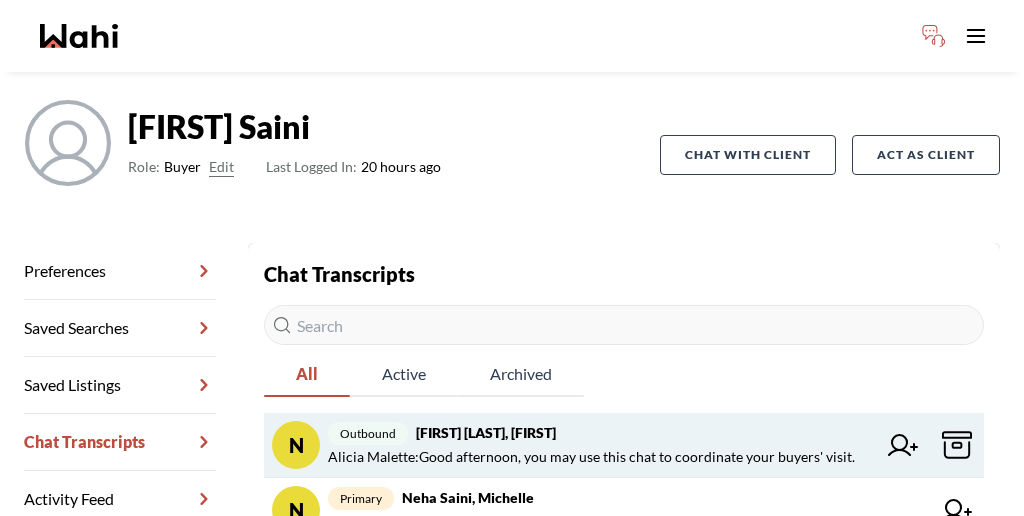 click 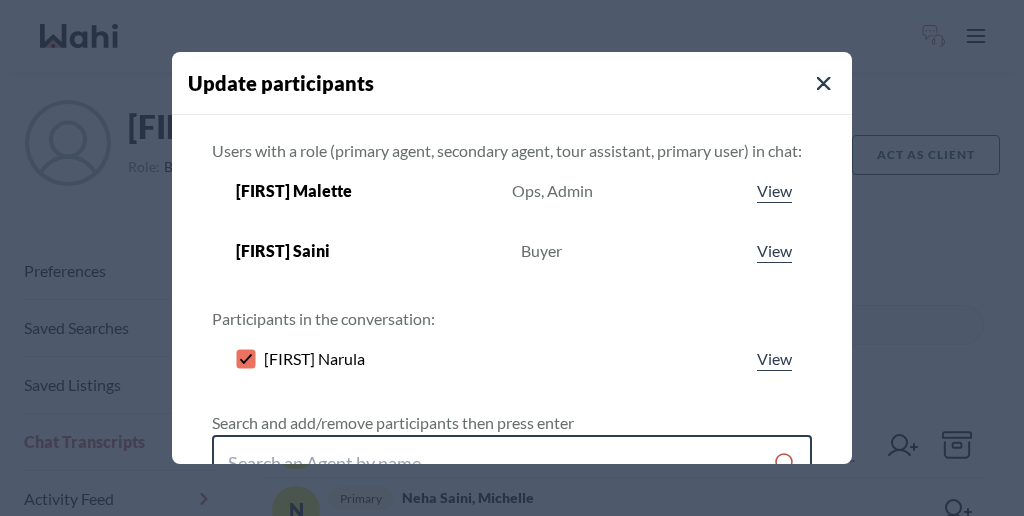 click at bounding box center (500, 463) 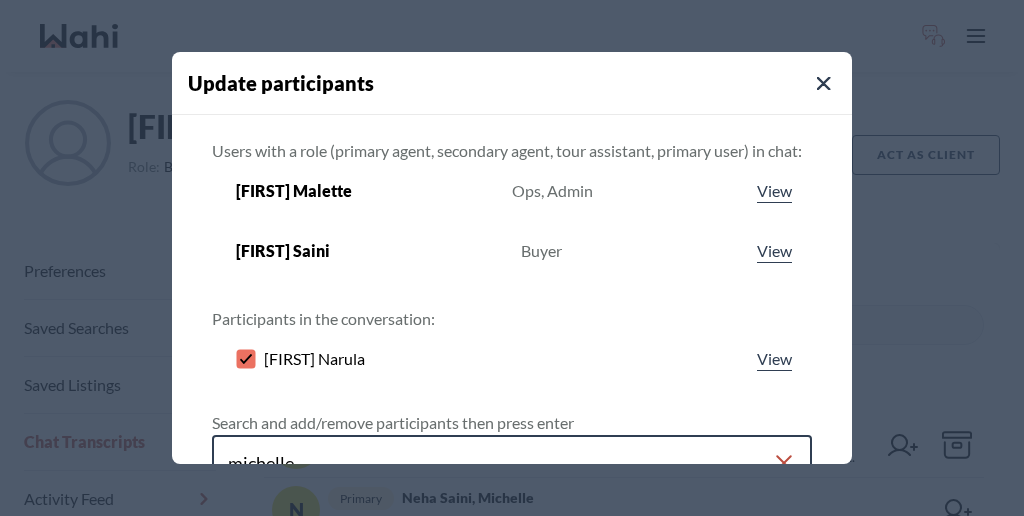 type on "michelle" 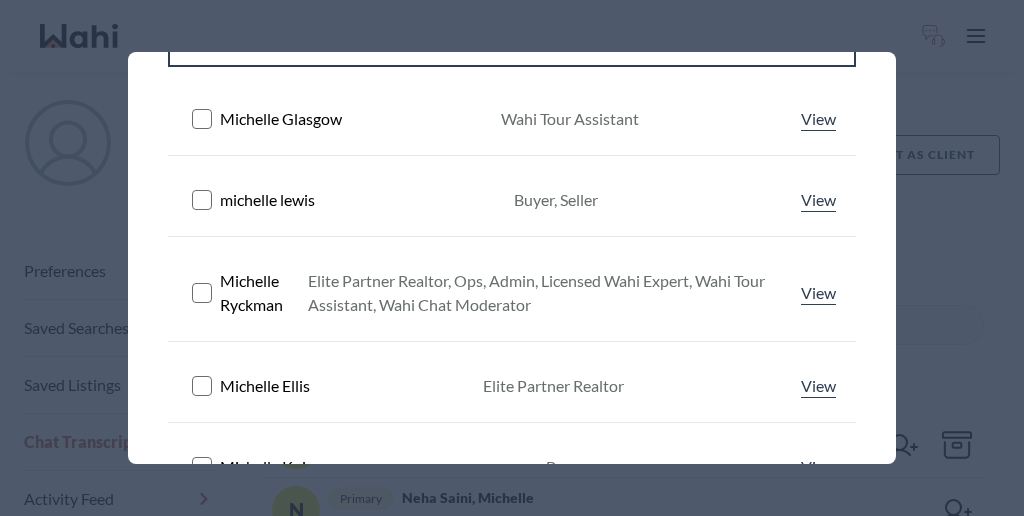 scroll, scrollTop: 431, scrollLeft: 0, axis: vertical 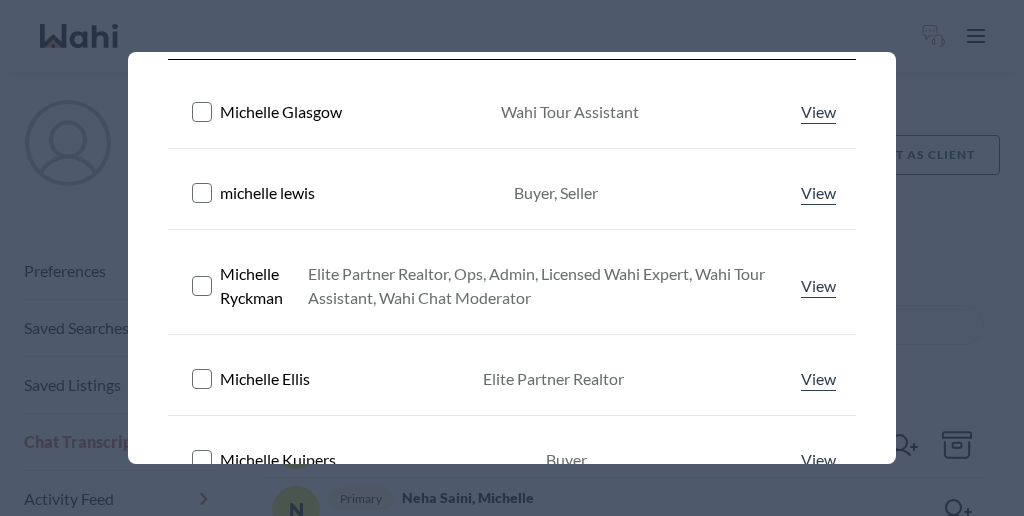 click 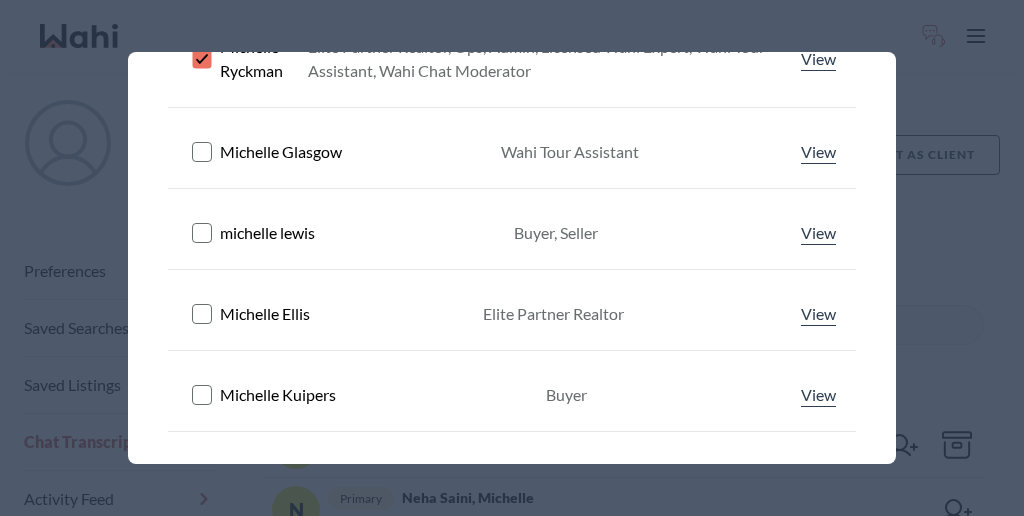 scroll, scrollTop: 732, scrollLeft: 0, axis: vertical 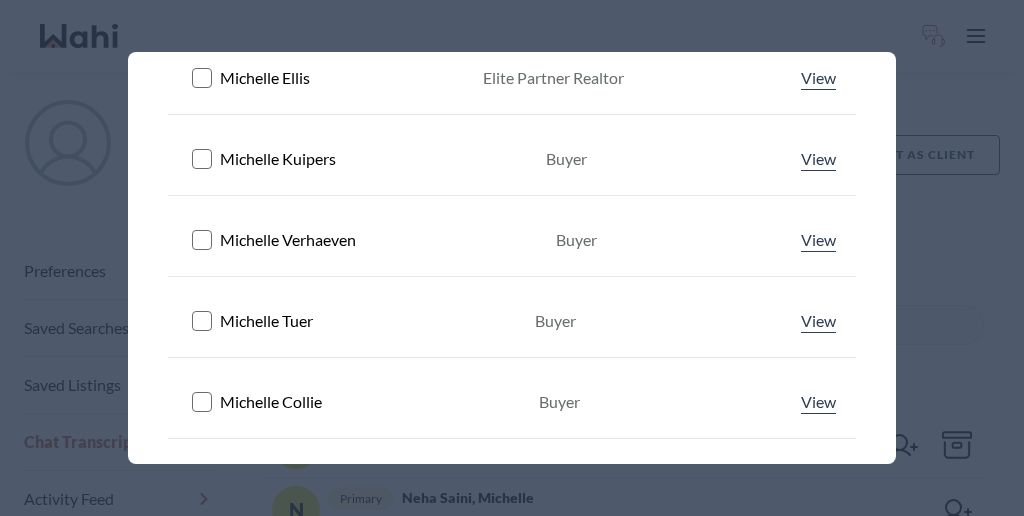click on "Save changes" at bounding box center (773, 749) 